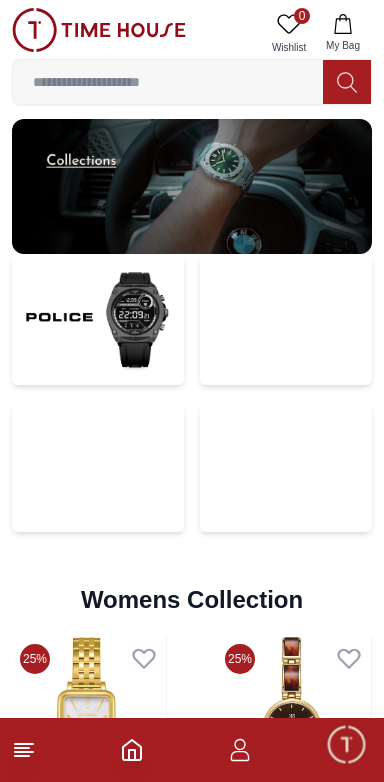 scroll, scrollTop: 4218, scrollLeft: 0, axis: vertical 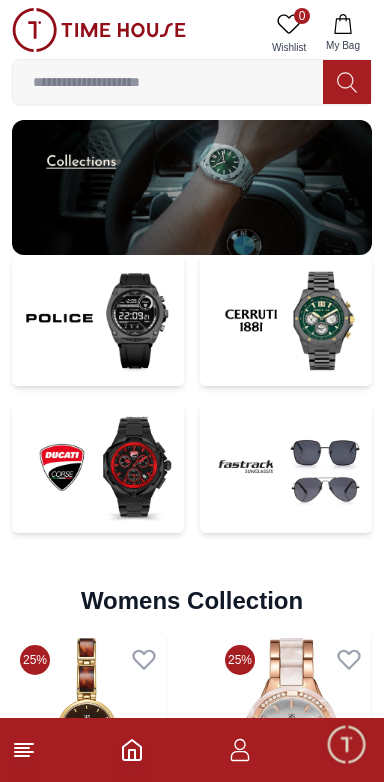 click at bounding box center [98, 467] 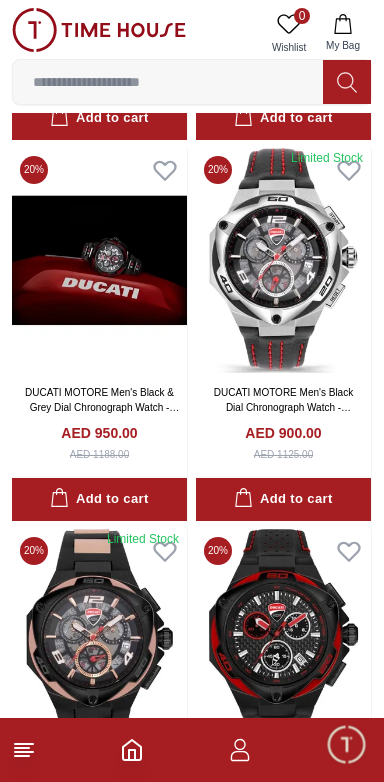 scroll, scrollTop: 942, scrollLeft: 0, axis: vertical 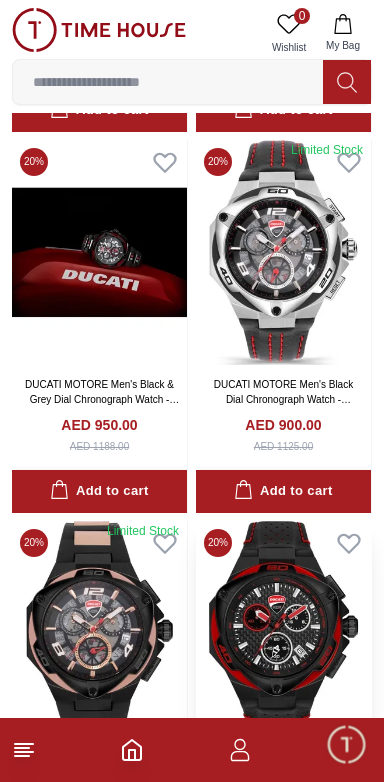 click at bounding box center [283, 633] 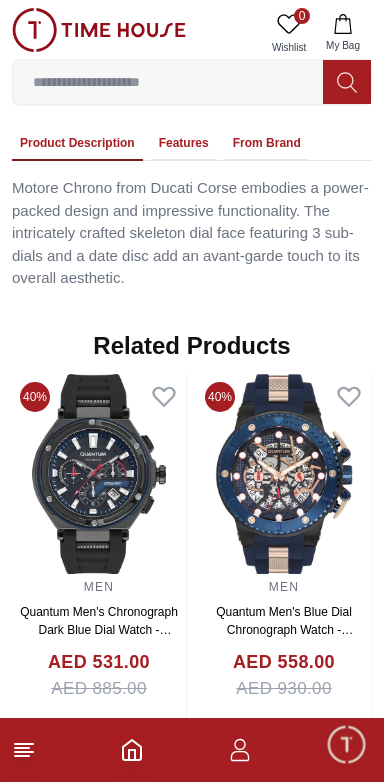 scroll, scrollTop: 1497, scrollLeft: 0, axis: vertical 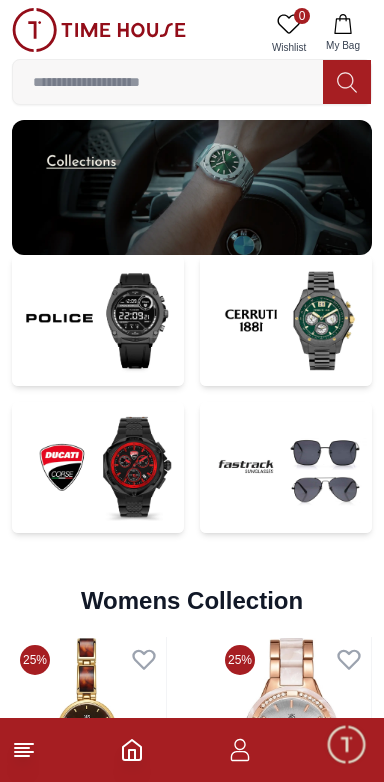 click at bounding box center (286, 320) 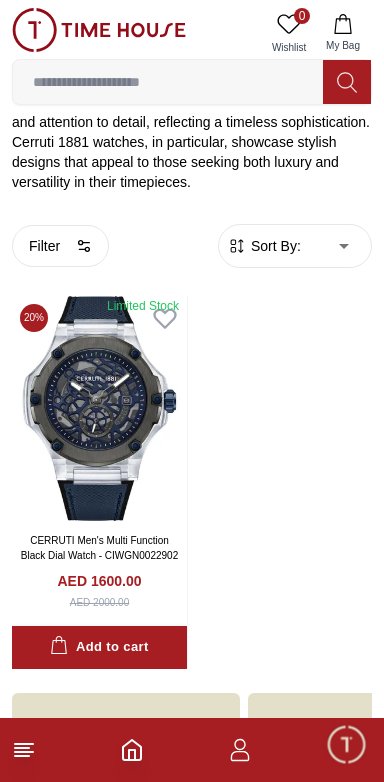 scroll, scrollTop: 464, scrollLeft: 0, axis: vertical 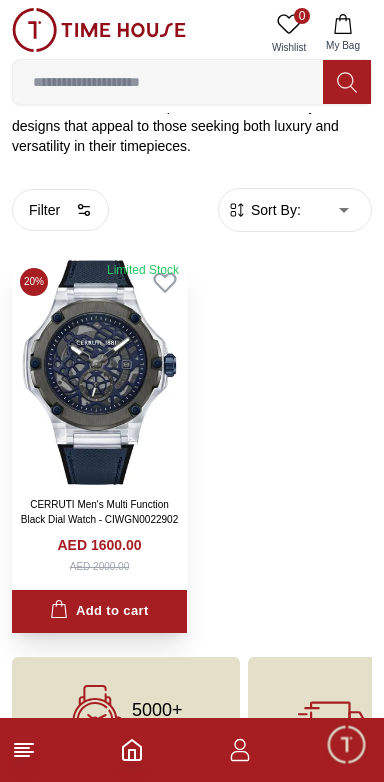 click at bounding box center (99, 372) 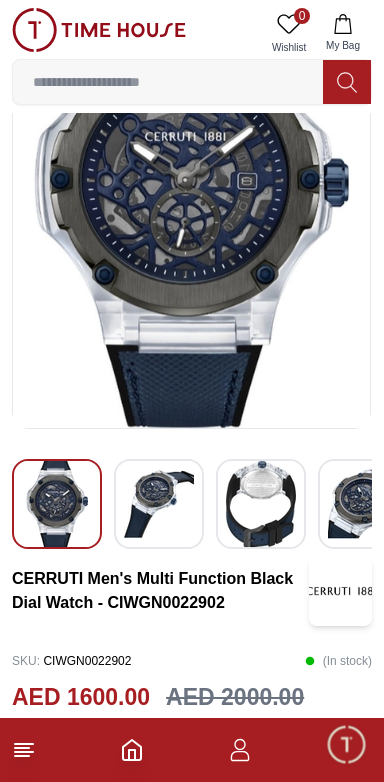 scroll, scrollTop: 162, scrollLeft: 0, axis: vertical 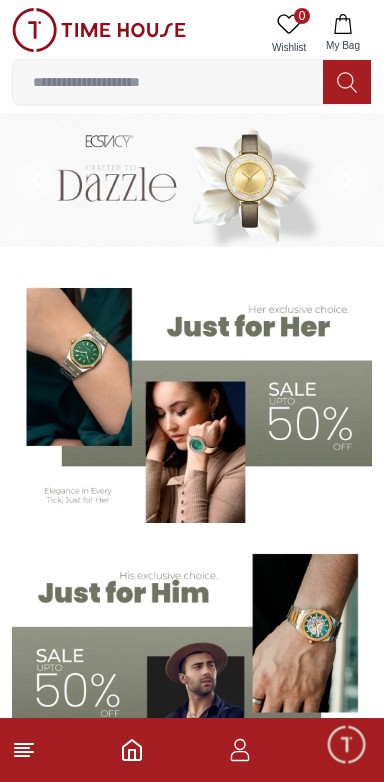 click at bounding box center (168, 82) 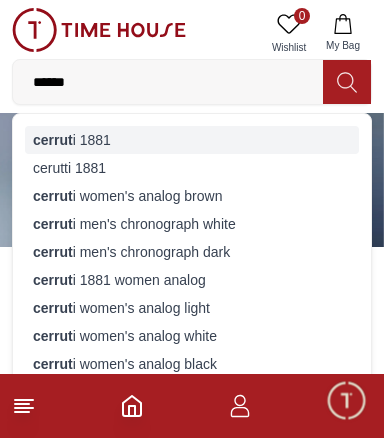 type on "******" 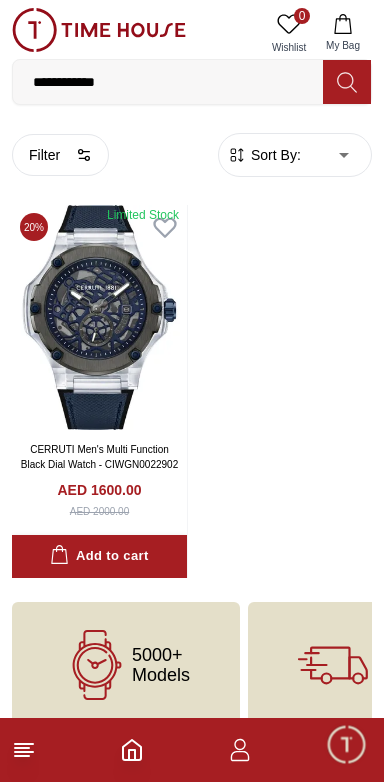 click 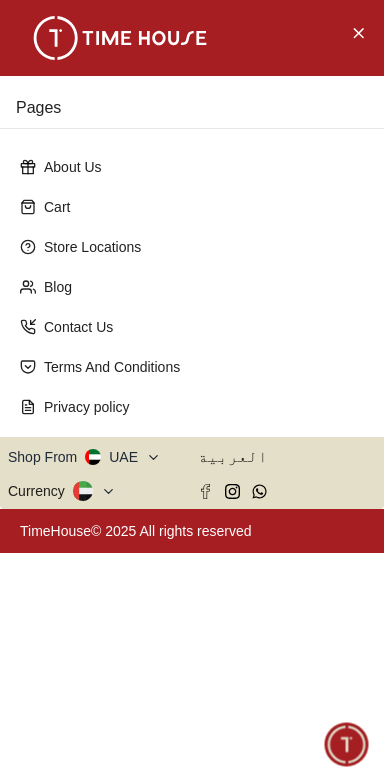click on "Shop From UAE" at bounding box center (84, 457) 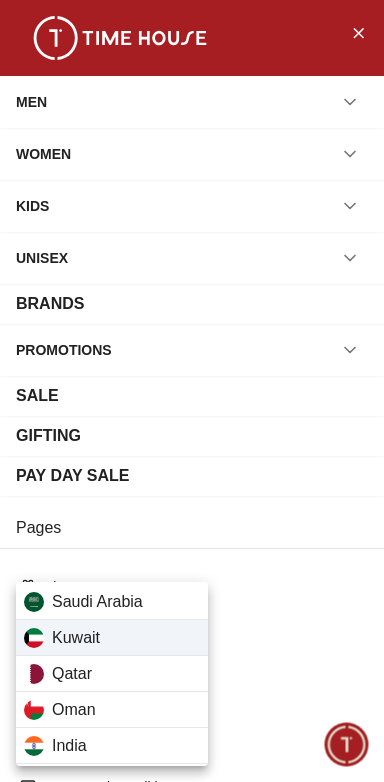 click on "Kuwait" at bounding box center (112, 638) 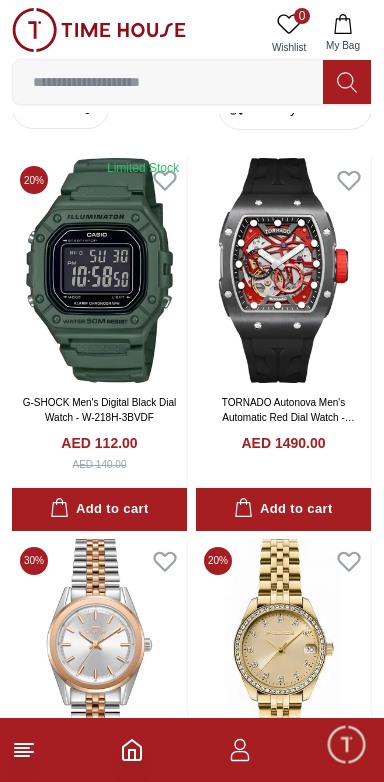 scroll, scrollTop: 0, scrollLeft: 0, axis: both 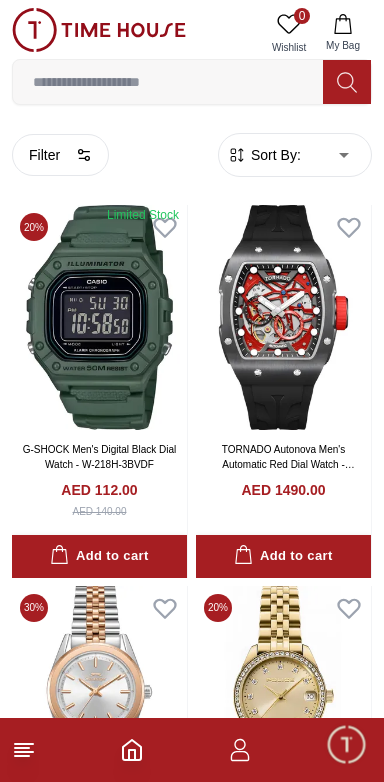 click 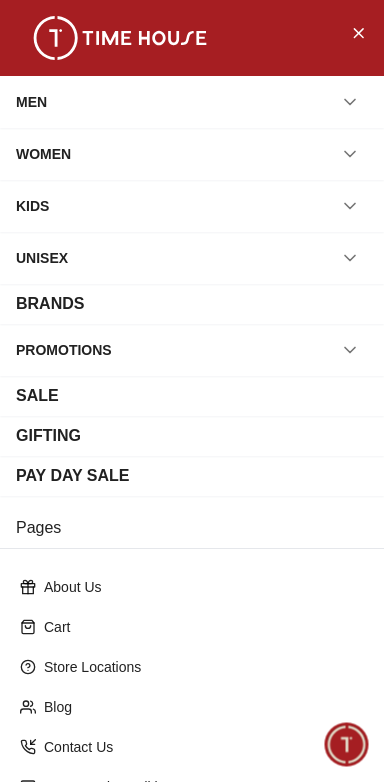 scroll, scrollTop: 130, scrollLeft: 0, axis: vertical 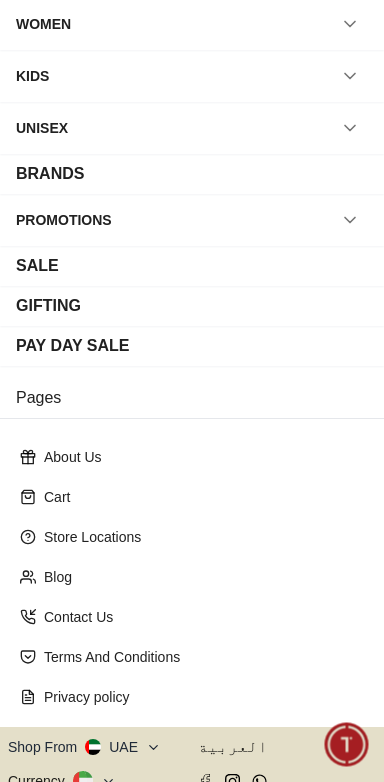 click on "Shop From UAE" at bounding box center [84, 747] 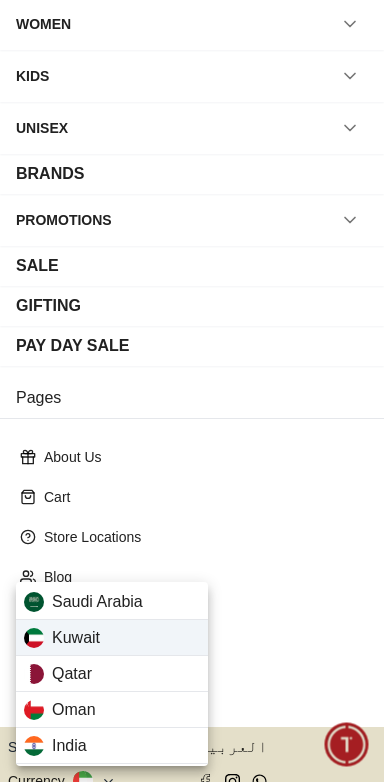 click on "Kuwait" at bounding box center [112, 638] 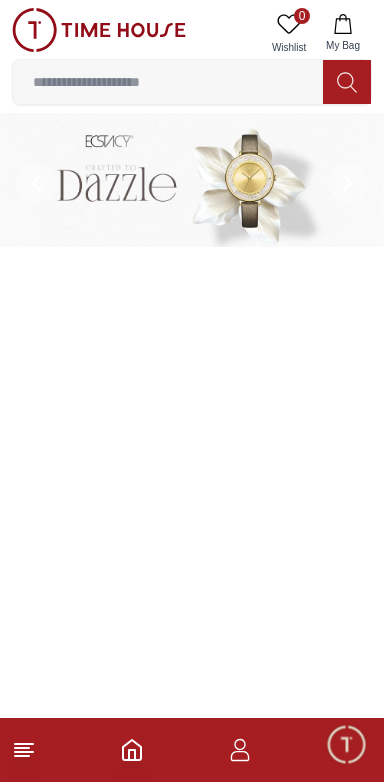scroll, scrollTop: 3, scrollLeft: 0, axis: vertical 